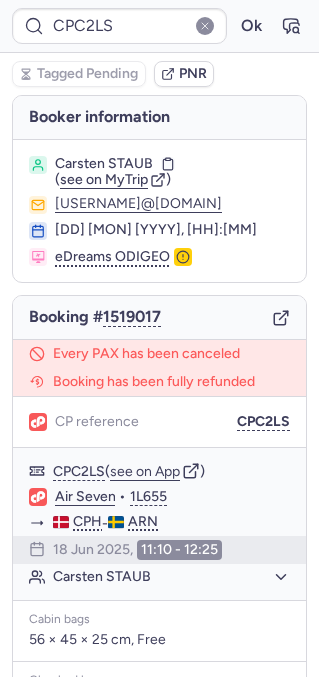scroll, scrollTop: 0, scrollLeft: 0, axis: both 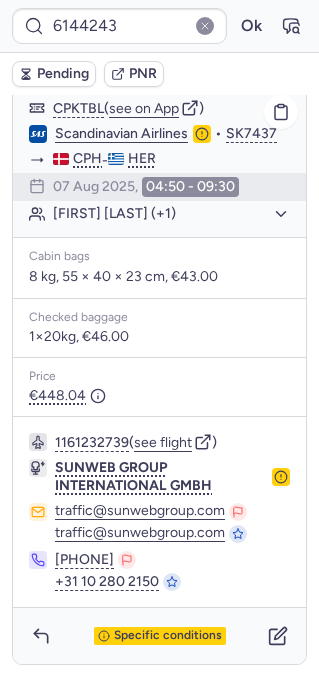 type on "CPG8SW" 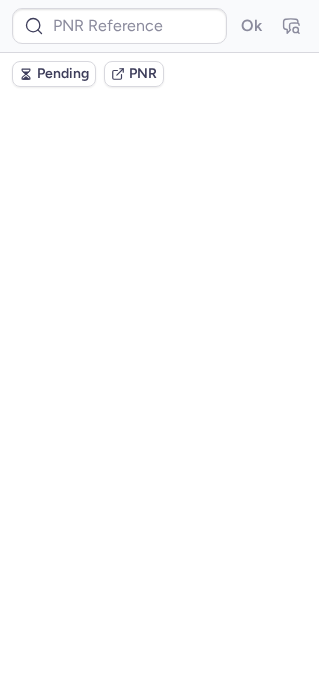scroll, scrollTop: 0, scrollLeft: 0, axis: both 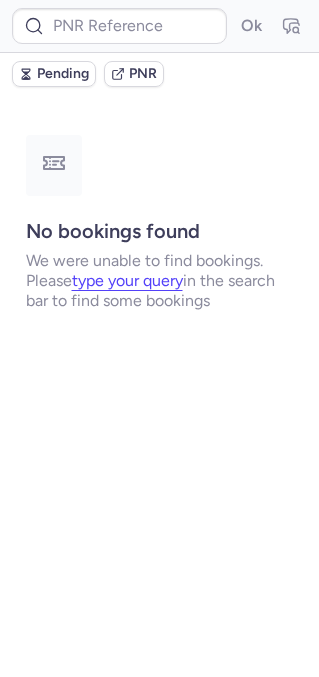 type on "CPVKIV" 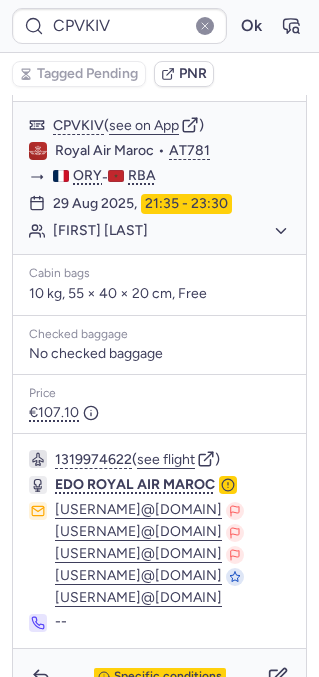 scroll, scrollTop: 350, scrollLeft: 0, axis: vertical 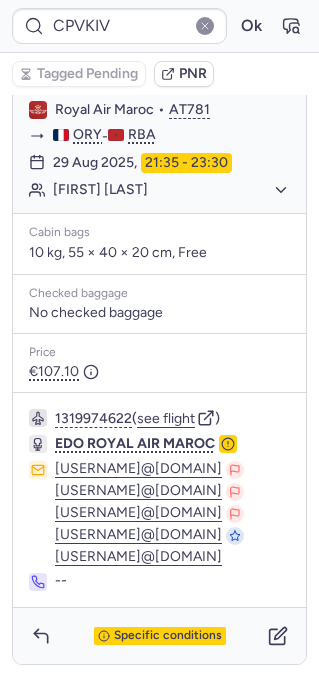 drag, startPoint x: 51, startPoint y: 559, endPoint x: 265, endPoint y: 555, distance: 214.03738 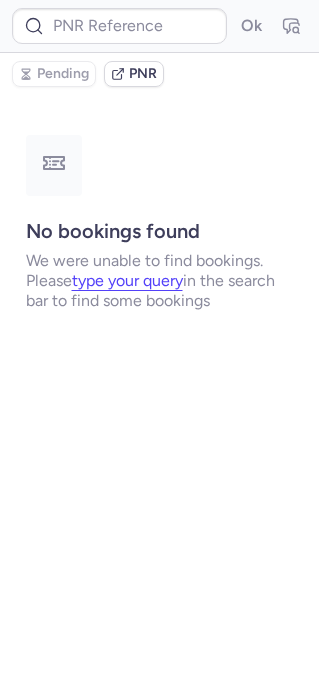 scroll, scrollTop: 0, scrollLeft: 0, axis: both 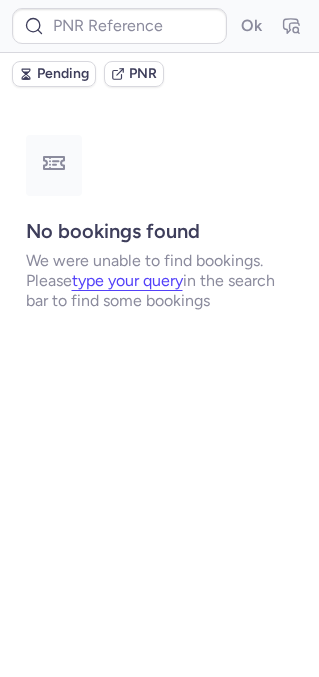 type on "CPVKIV" 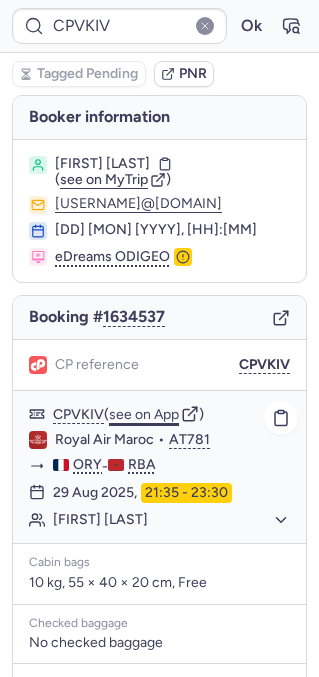 click on "see on App" 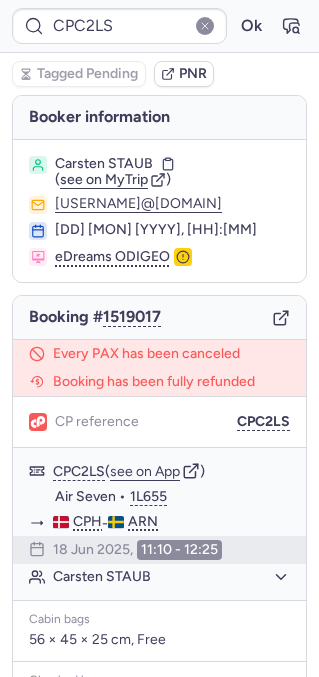type on "CPVKIV" 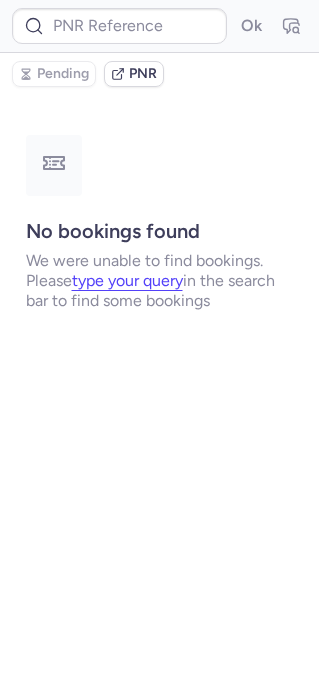type on "CPVKIV" 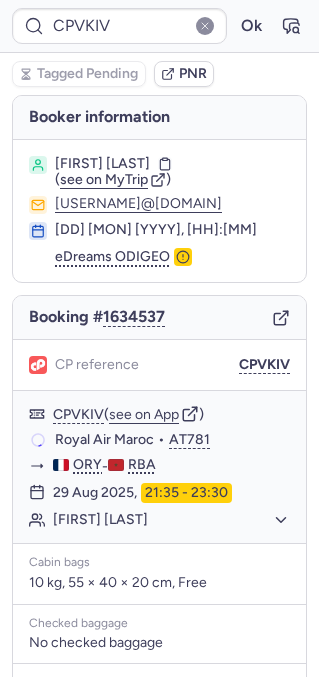 type on "CPG8SW" 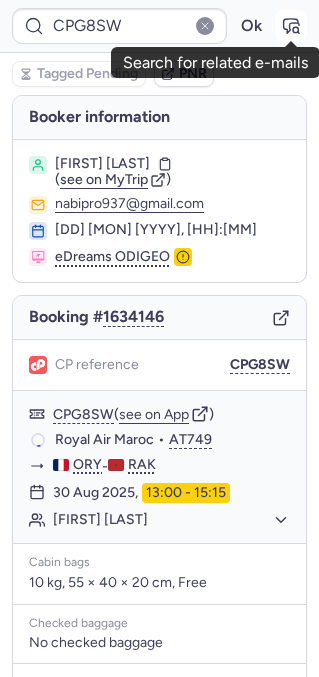 click 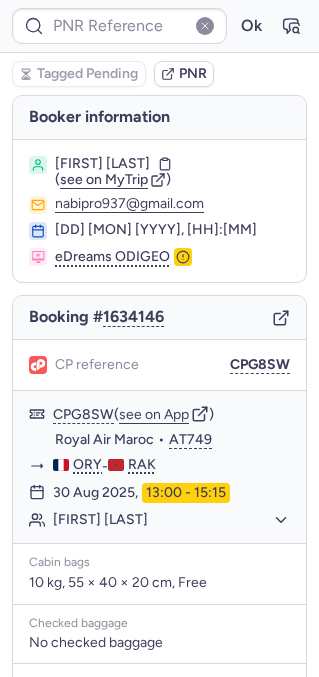 type on "CPG8SW" 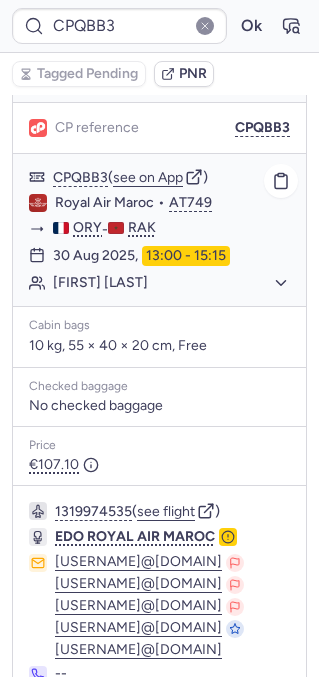 scroll, scrollTop: 350, scrollLeft: 0, axis: vertical 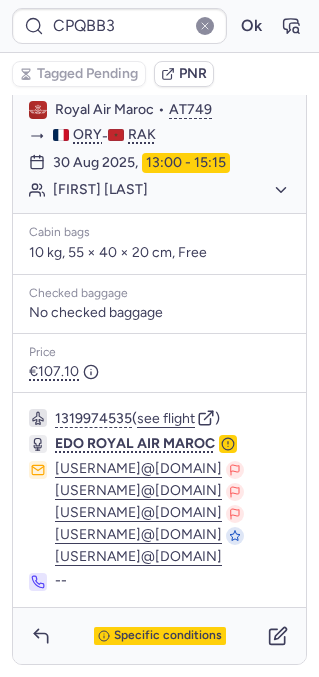 drag, startPoint x: 48, startPoint y: 557, endPoint x: 274, endPoint y: 561, distance: 226.0354 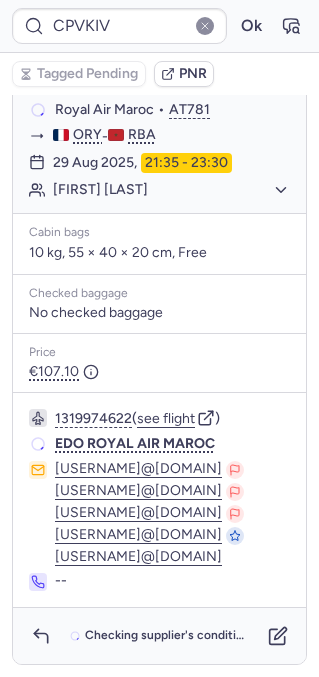 scroll, scrollTop: 350, scrollLeft: 0, axis: vertical 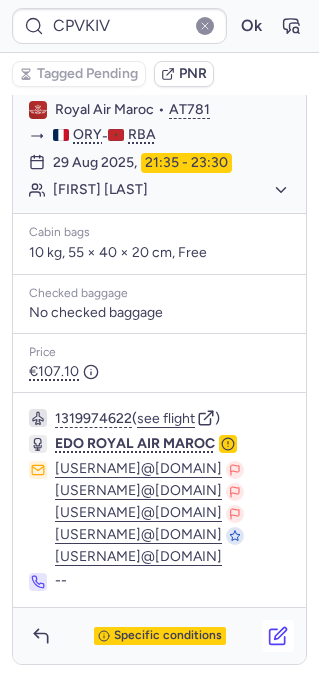 click 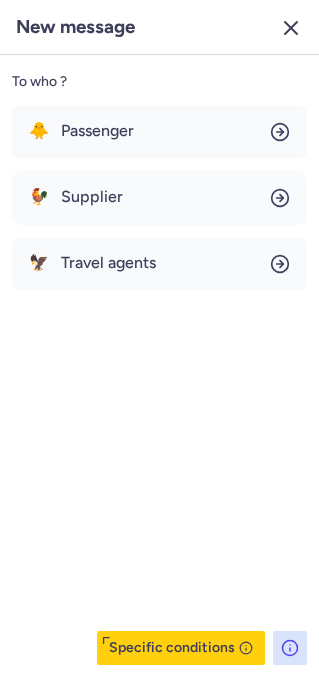 click 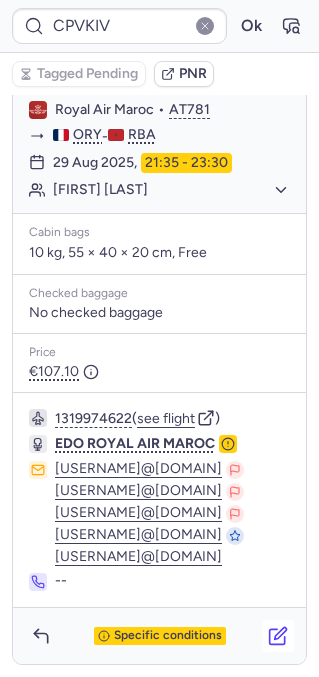 click 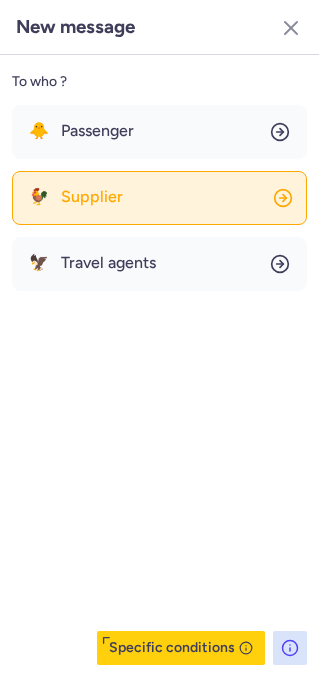 click on "🐓 Supplier" 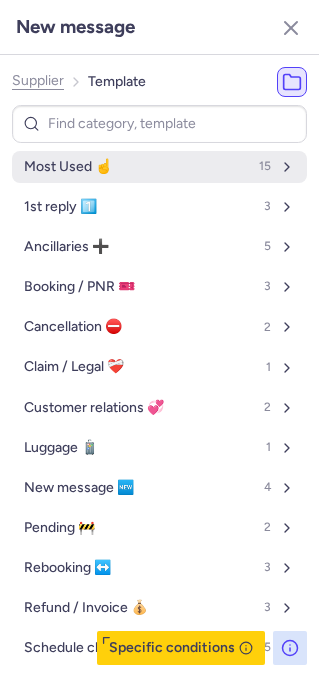 click on "Most Used ☝️" at bounding box center (68, 167) 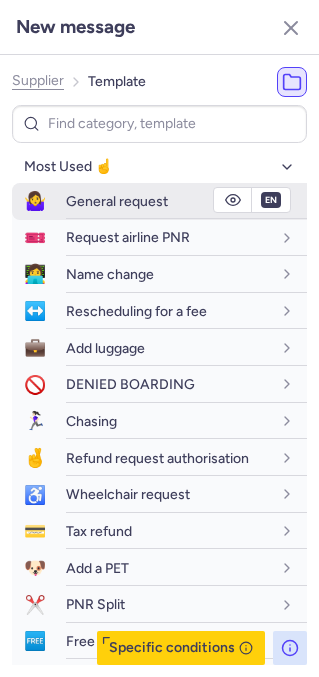 click on "General request" at bounding box center [117, 201] 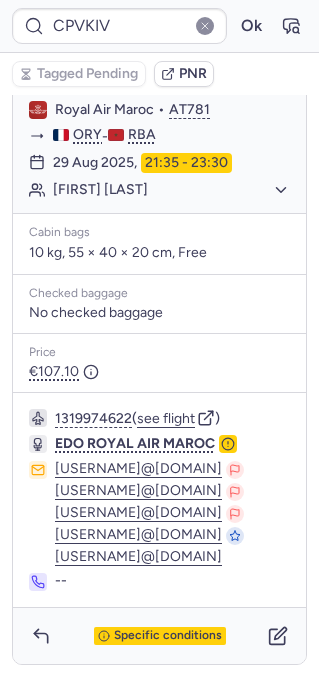 type on "CPQBB3" 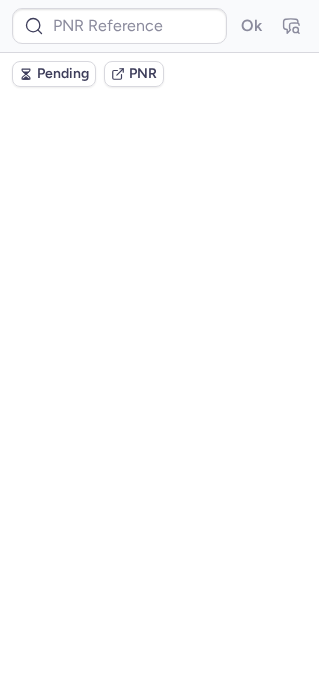 scroll, scrollTop: 0, scrollLeft: 0, axis: both 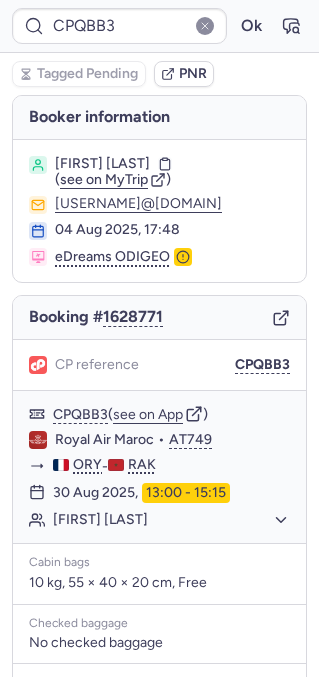 type on "CPVKIV" 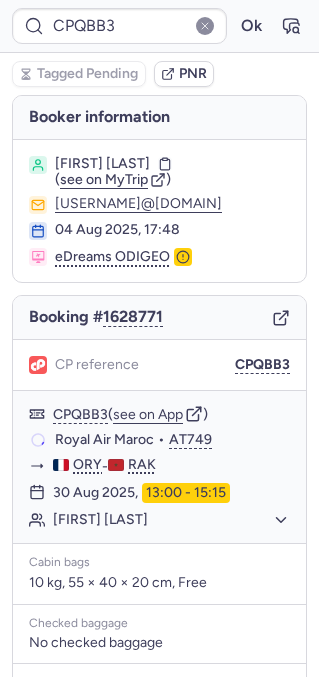 type on "CPVKIV" 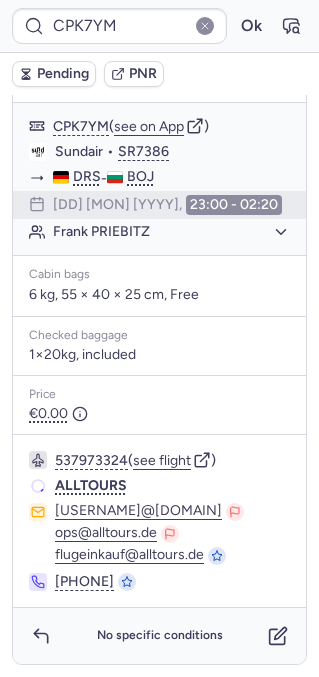 scroll, scrollTop: 345, scrollLeft: 0, axis: vertical 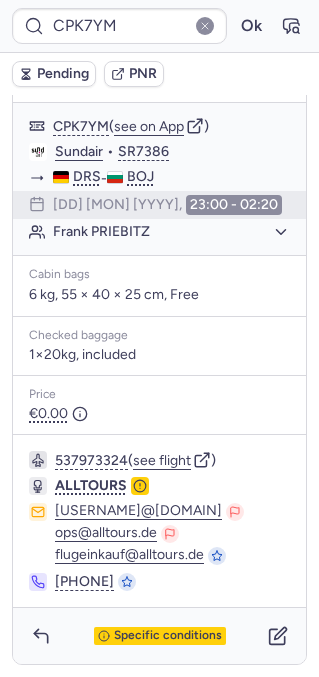 type on "CPDNOQ" 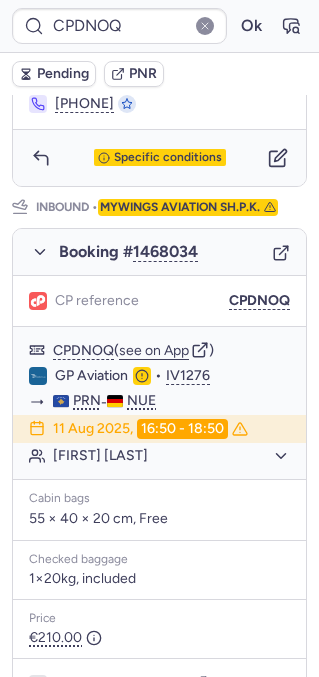 scroll, scrollTop: 1152, scrollLeft: 0, axis: vertical 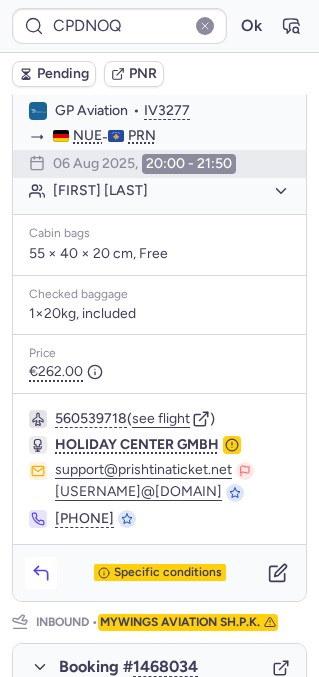 click 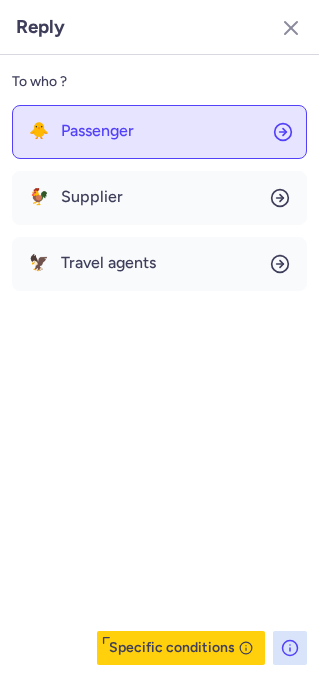 click on "Passenger" at bounding box center [97, 131] 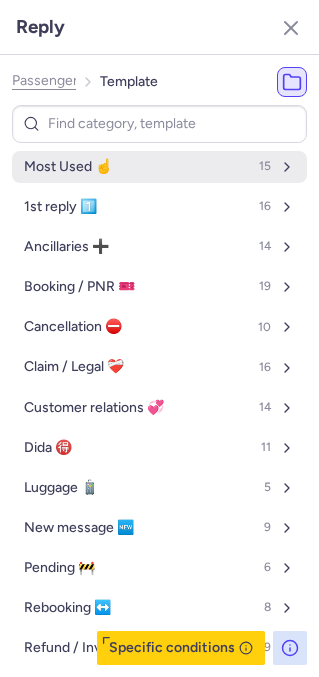 click on "Most Used ☝️" at bounding box center (68, 167) 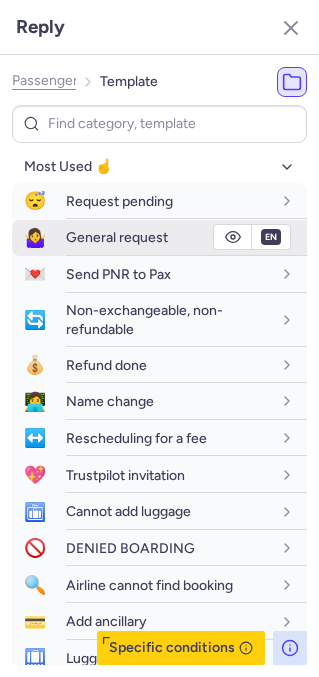 click on "General request" at bounding box center (117, 237) 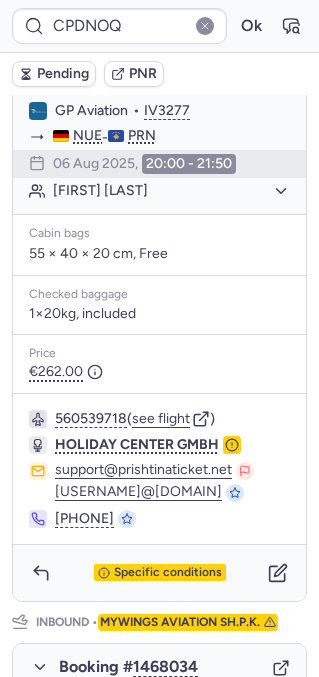 type on "CPC2LS" 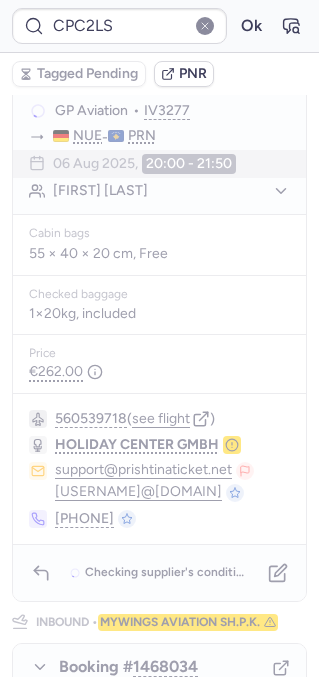 scroll, scrollTop: 0, scrollLeft: 0, axis: both 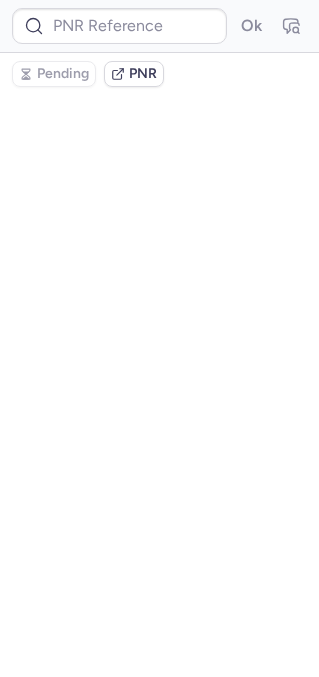 type on "CPVKIV" 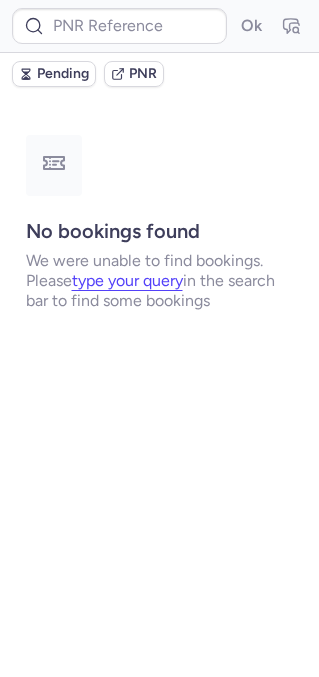 type on "CPQBB3" 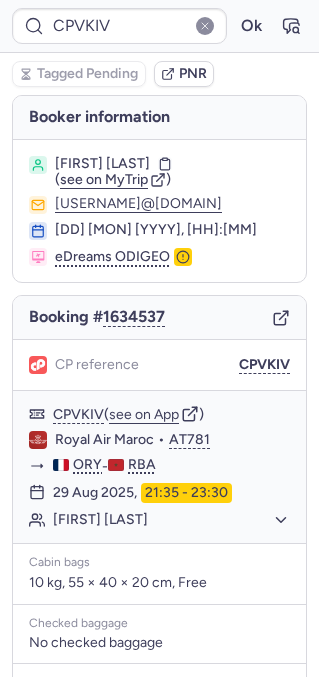 type on "CPMZLG" 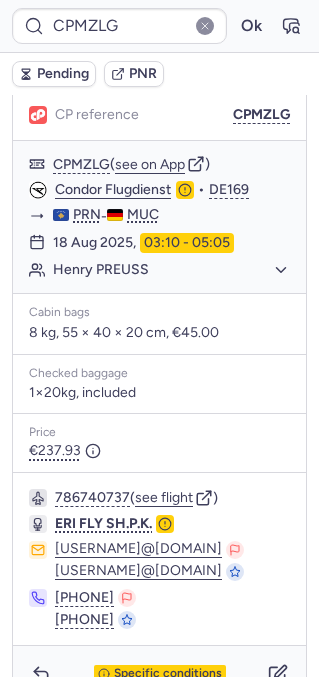 scroll, scrollTop: 373, scrollLeft: 0, axis: vertical 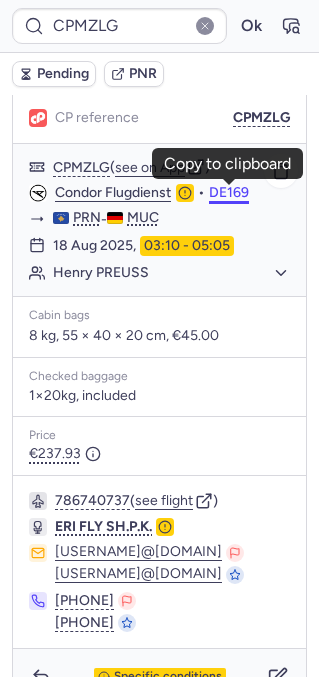 click on "DE169" at bounding box center [229, 193] 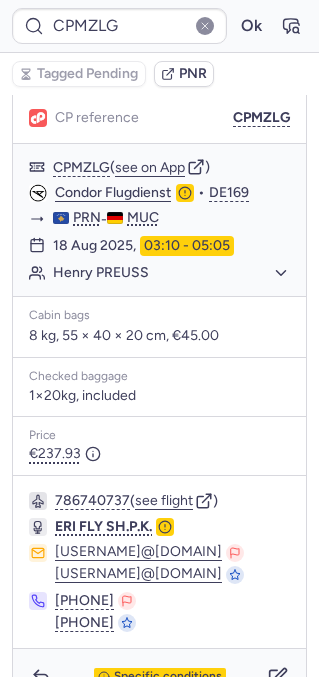 type on "CPC2LS" 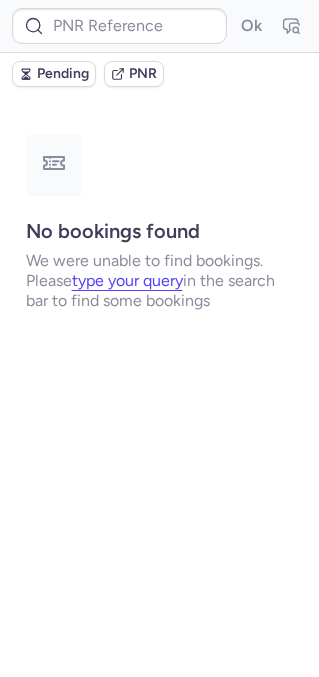 scroll, scrollTop: 0, scrollLeft: 0, axis: both 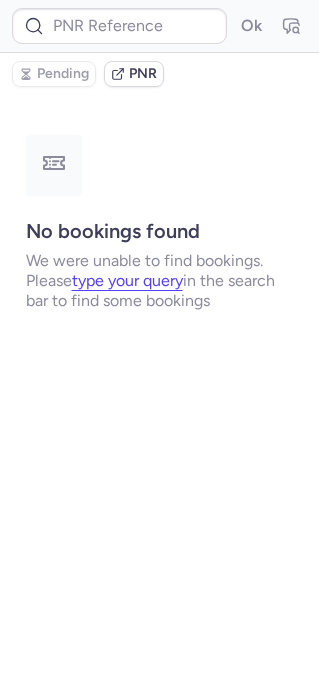 type on "09436274" 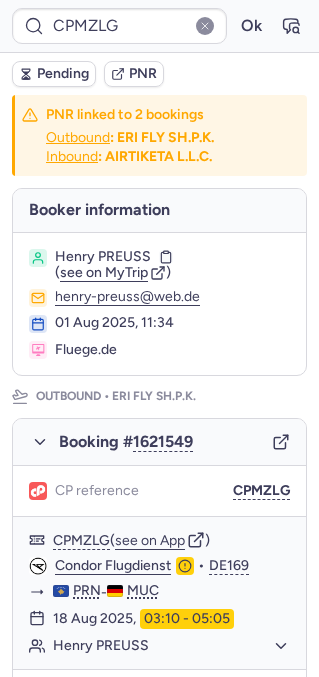 type on "CPC2LS" 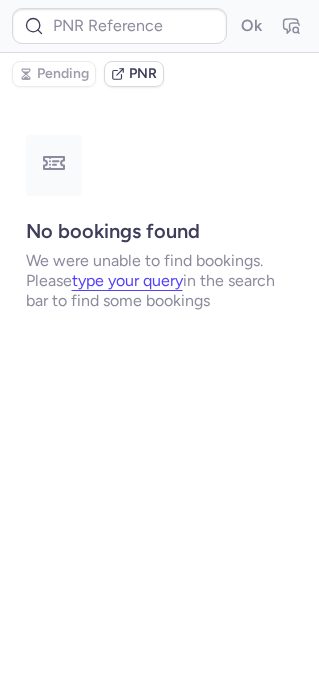 type on "CPNUH4" 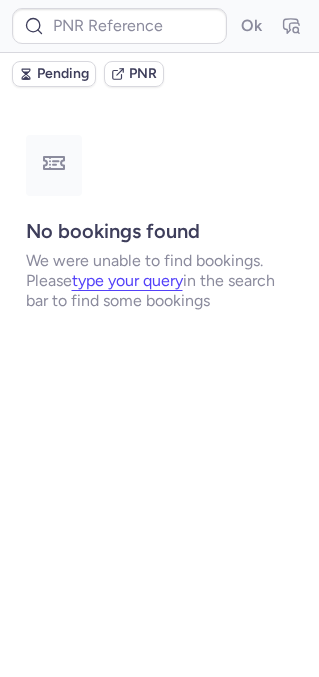 type on "CPCXEG" 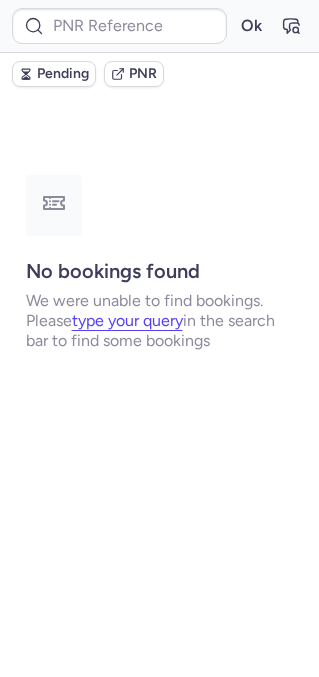 type on "CP9DCO" 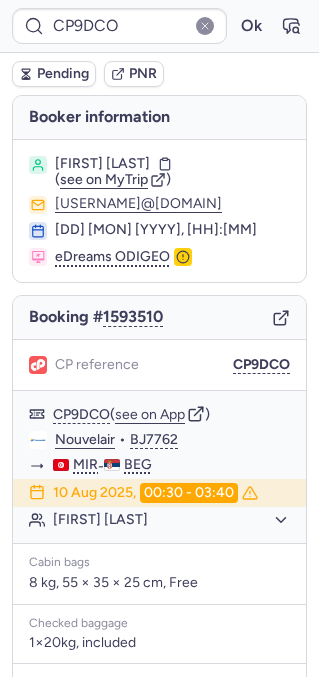 scroll, scrollTop: 230, scrollLeft: 0, axis: vertical 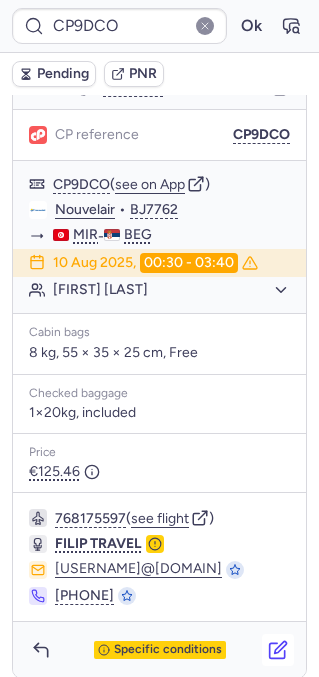 click 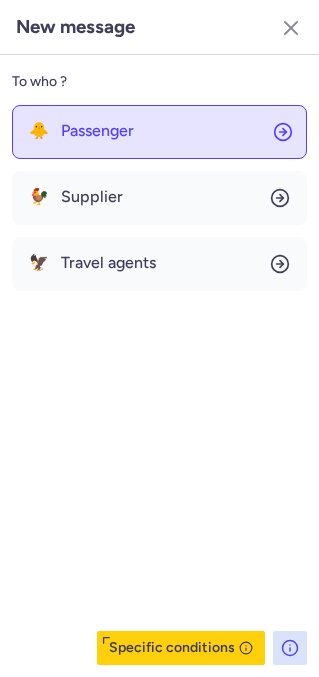 click on "🐥 Passenger" 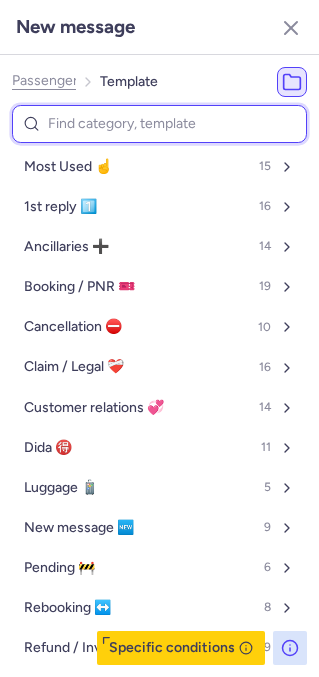 type on "u" 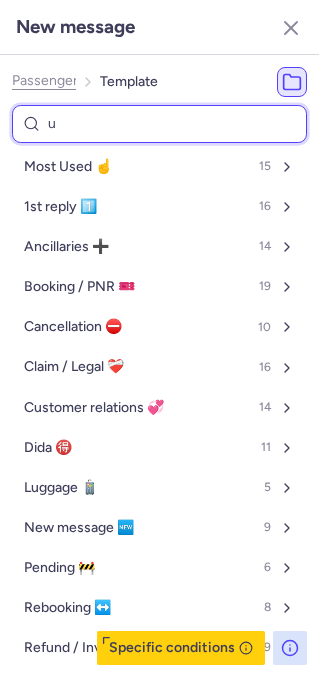select on "en" 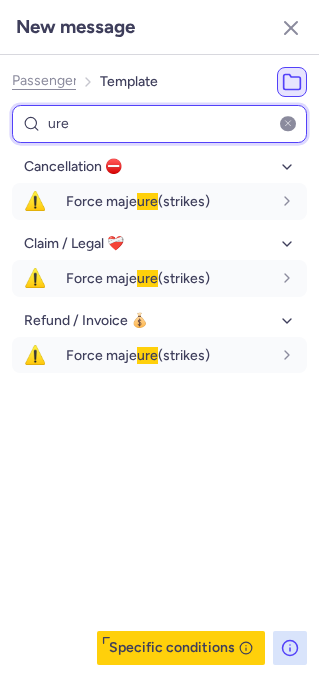 type on "ur" 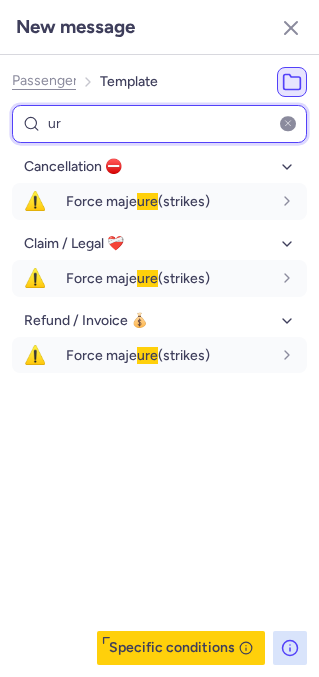 select on "en" 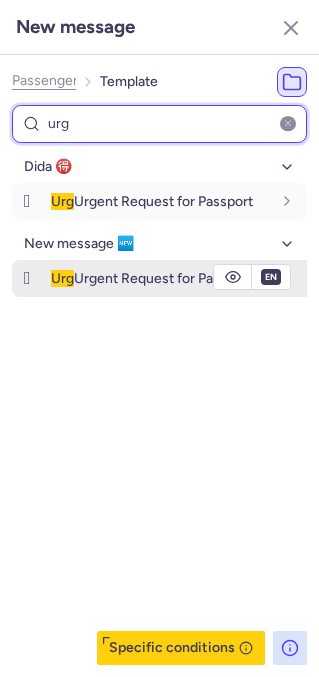 type on "urg" 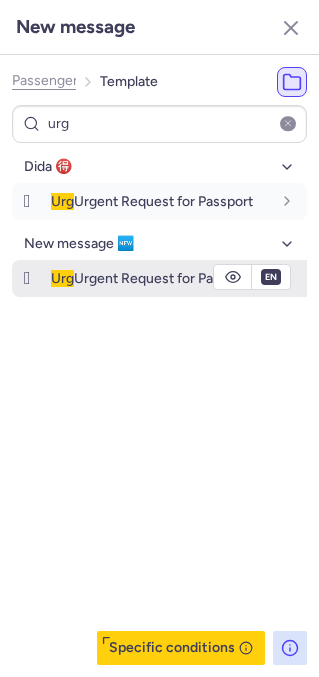 click on "Urgent Request for Passport" at bounding box center (152, 278) 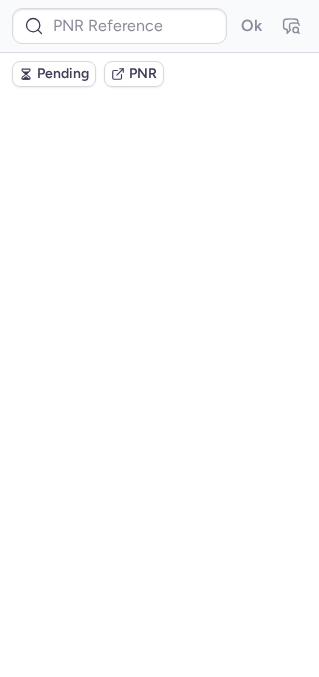 scroll, scrollTop: 0, scrollLeft: 0, axis: both 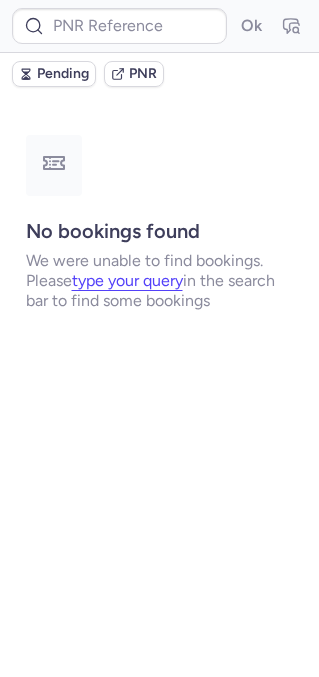 type on "CP9DCO" 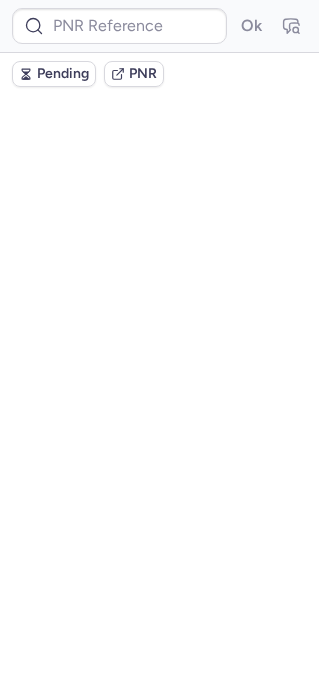 scroll, scrollTop: 0, scrollLeft: 0, axis: both 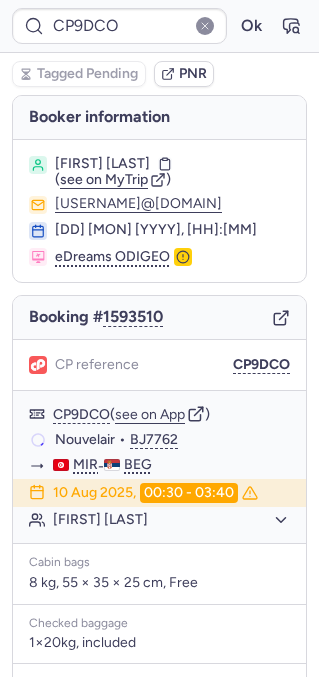 type on "CPHZGW" 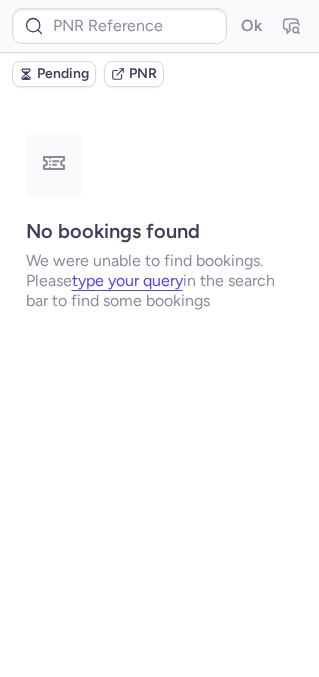 type on "CPMZLG" 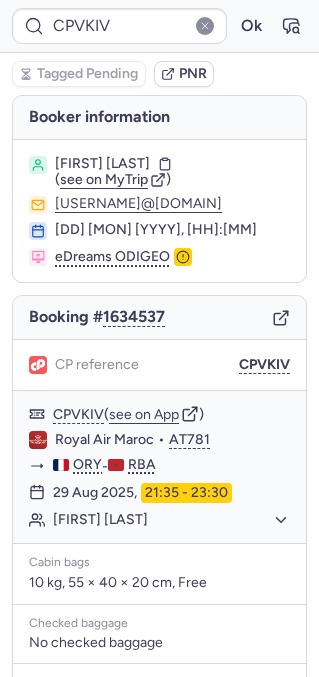 scroll, scrollTop: 93, scrollLeft: 0, axis: vertical 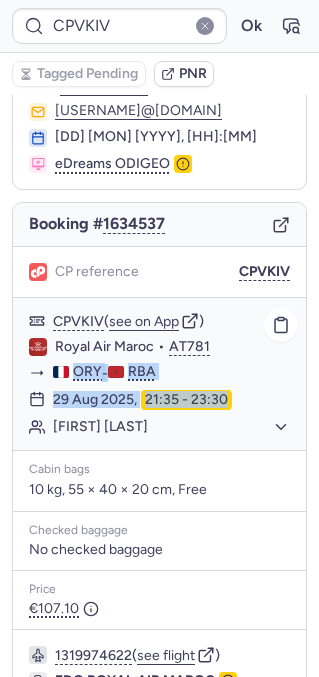 drag, startPoint x: 48, startPoint y: 370, endPoint x: 225, endPoint y: 397, distance: 179.04749 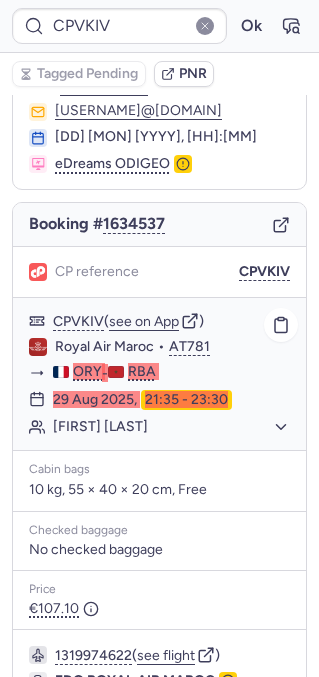 type on "CP9DCO" 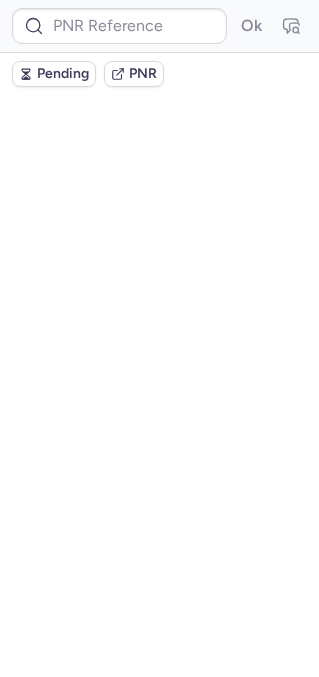 scroll, scrollTop: 0, scrollLeft: 0, axis: both 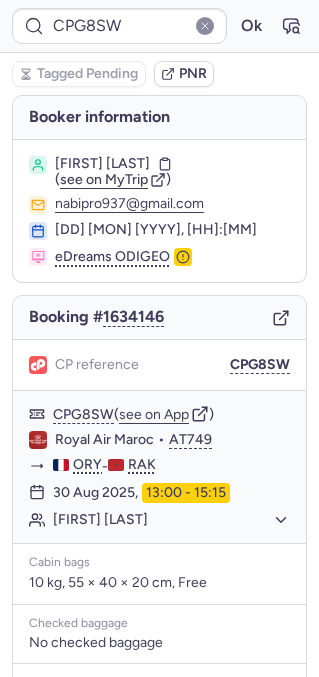 type on "CP9DCO" 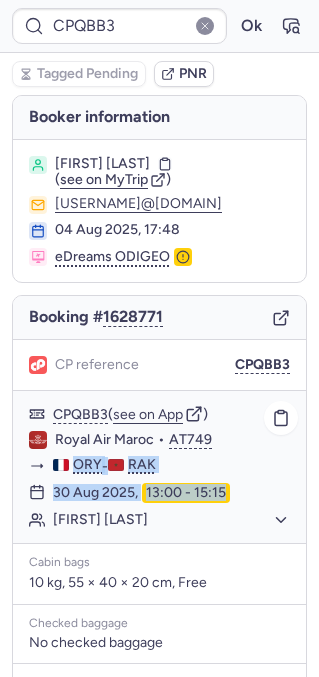 drag, startPoint x: 46, startPoint y: 467, endPoint x: 229, endPoint y: 494, distance: 184.98108 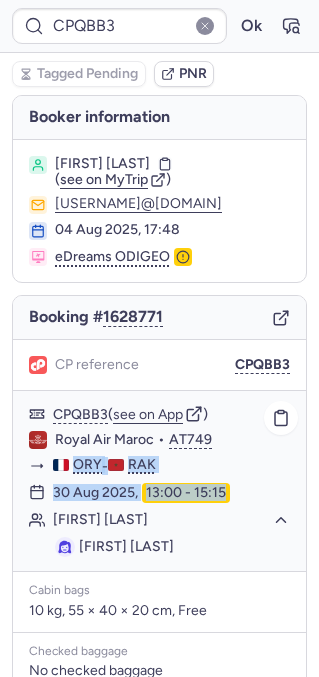 click on "[FIRST] [LAST]" 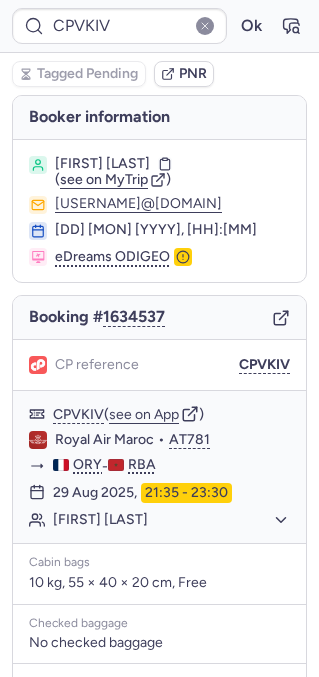 type on "CP9DCO" 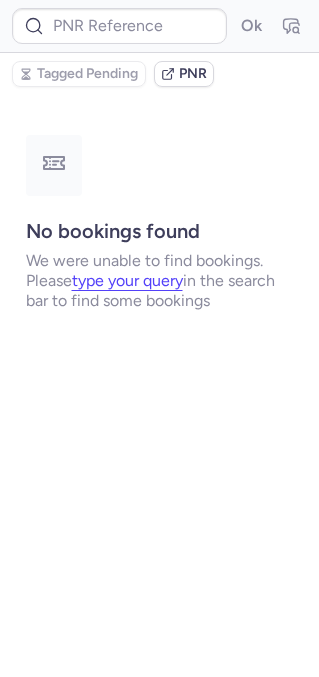type on "CP9DCO" 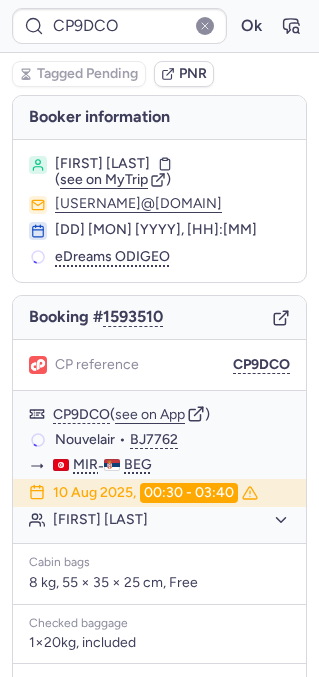 type on "CPHZGW" 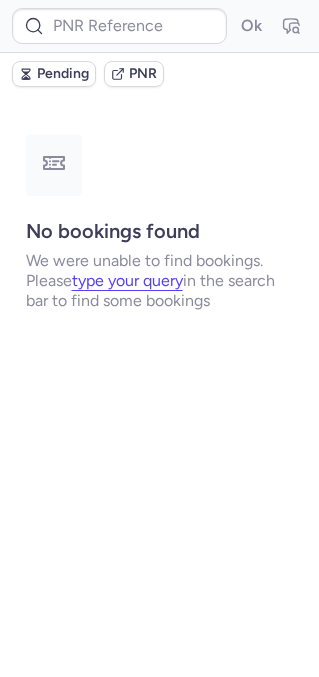 type on "CP9DCO" 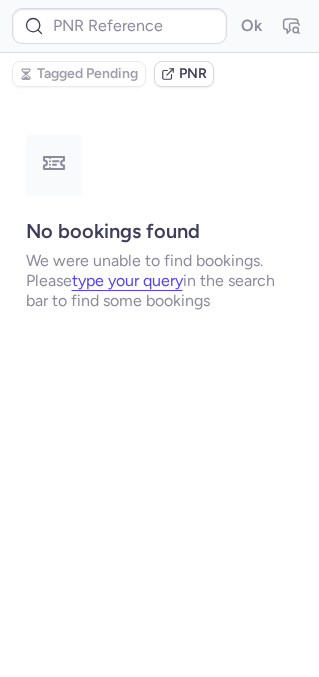 type on "CP9DCO" 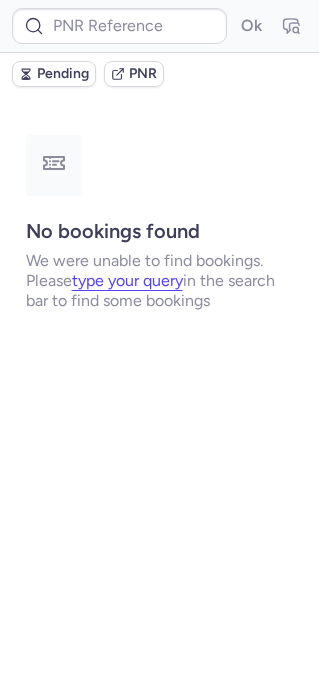 scroll, scrollTop: 0, scrollLeft: 0, axis: both 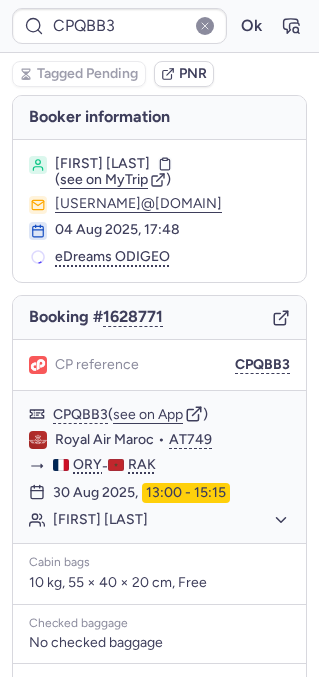 type on "CP9DCO" 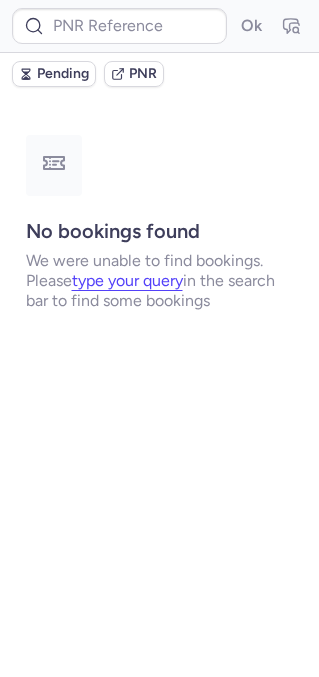 type on "CPHZGW" 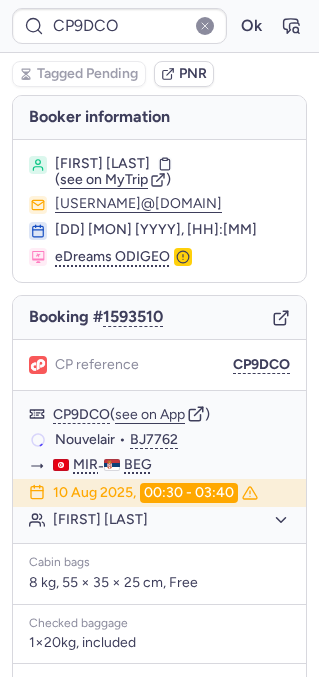 type on "CPHZGW" 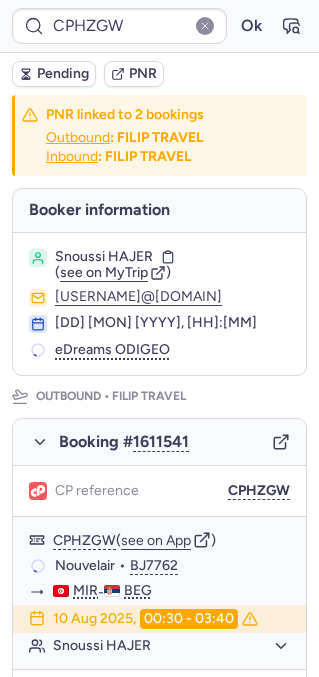 type on "CP9DCO" 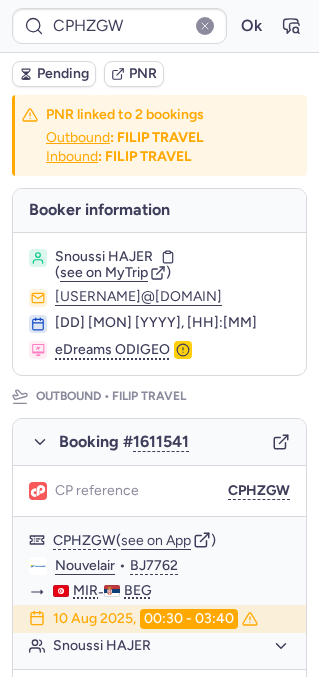 type on "CP9DCO" 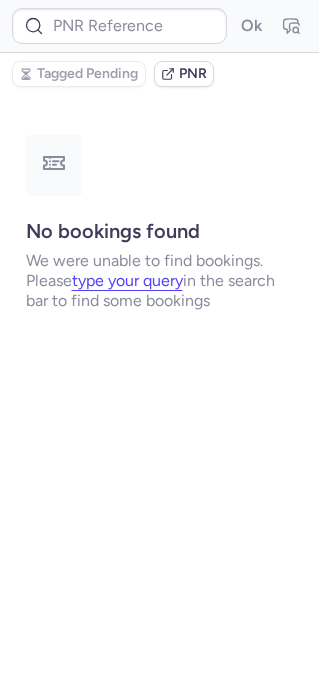 type on "CP9DCO" 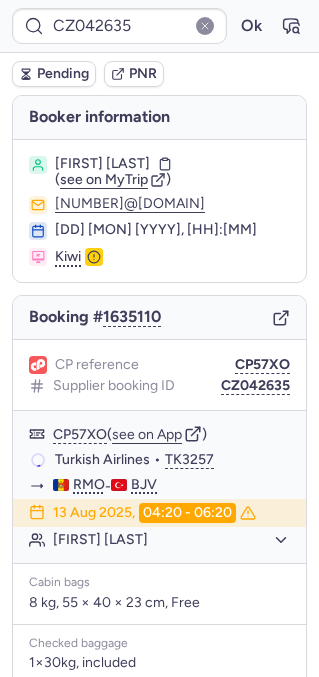type on "CP9DCO" 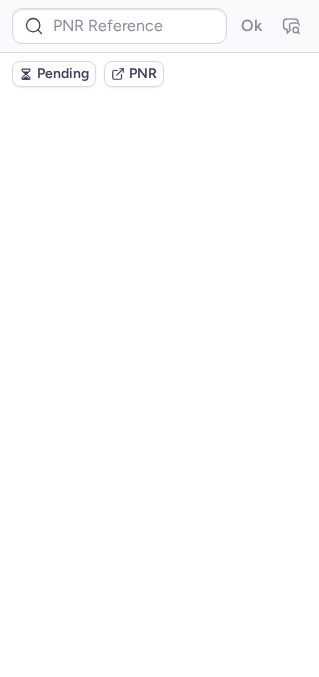scroll, scrollTop: 0, scrollLeft: 0, axis: both 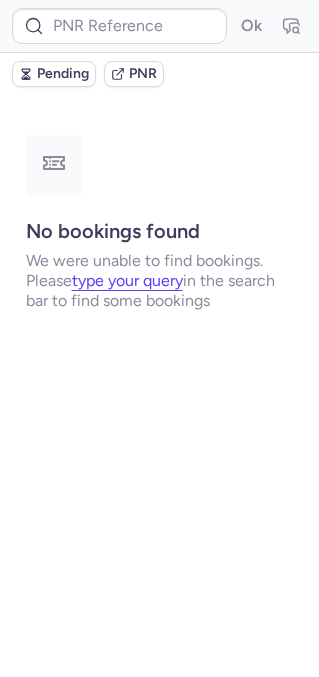 type on "CPC2LS" 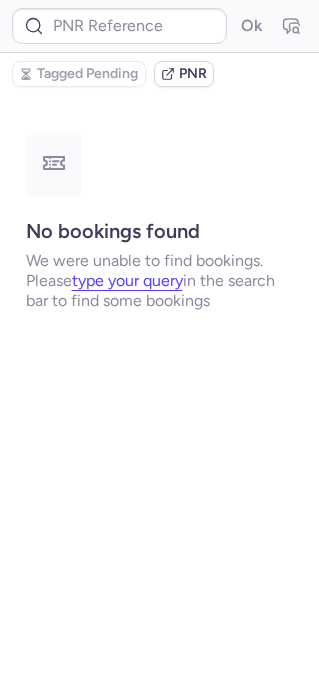 type on "CZ042635" 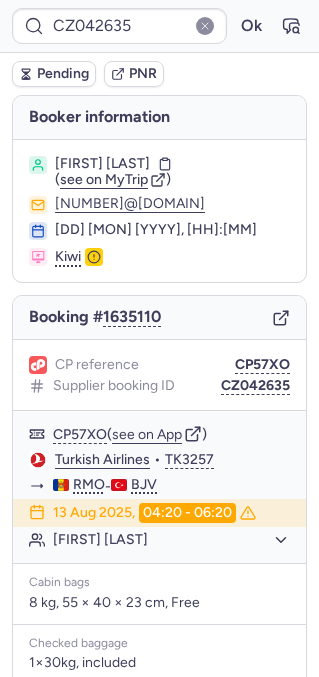 scroll, scrollTop: 302, scrollLeft: 0, axis: vertical 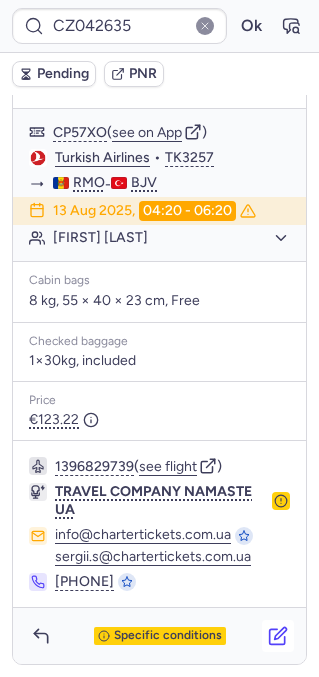 click 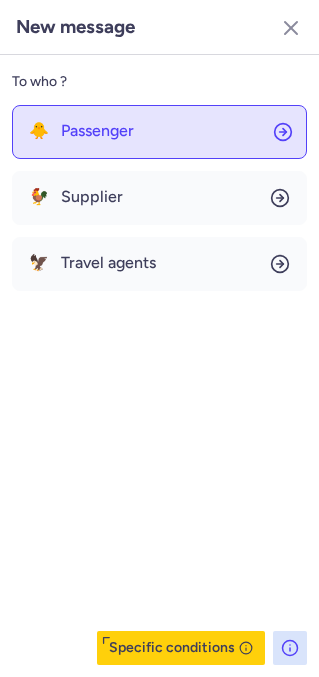 click on "Passenger" at bounding box center [97, 131] 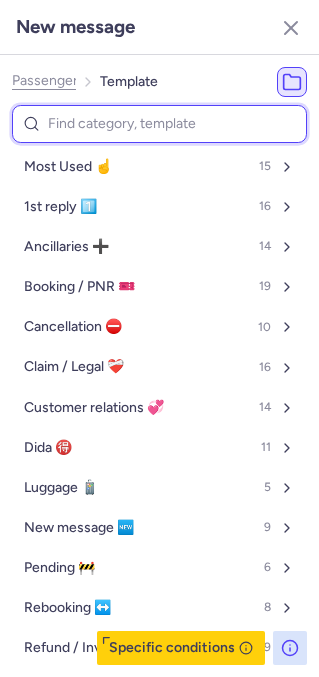 type on "p" 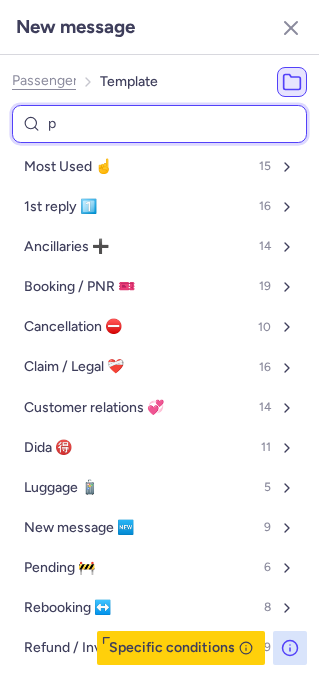 select on "en" 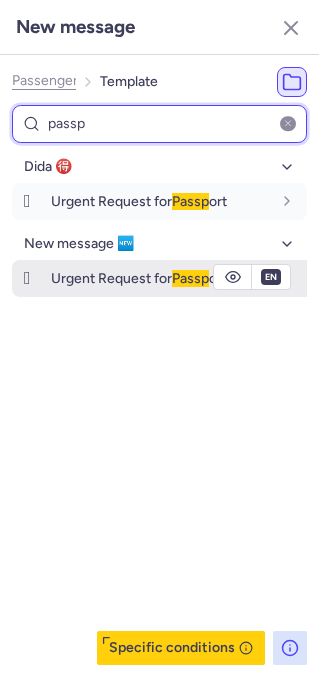type on "passp" 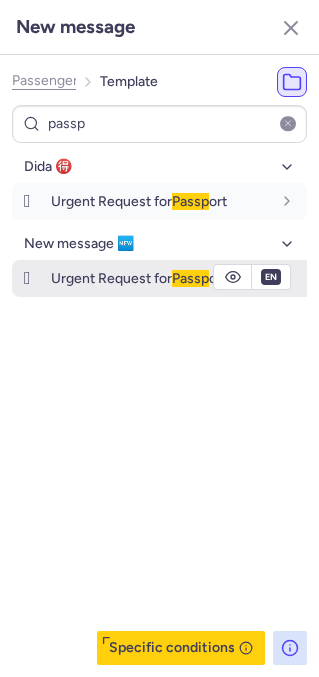 click on "Urgent Request for  Passp ort" at bounding box center (179, 278) 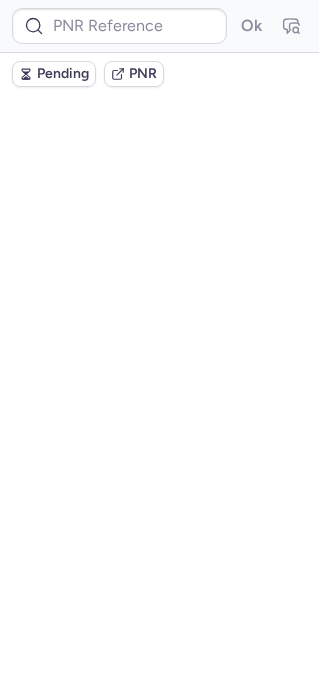 scroll, scrollTop: 0, scrollLeft: 0, axis: both 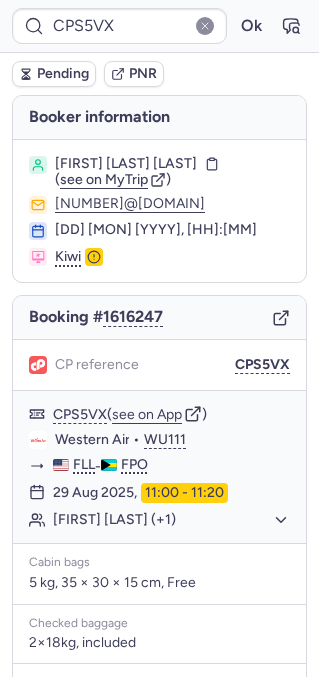 type on "CP57XO" 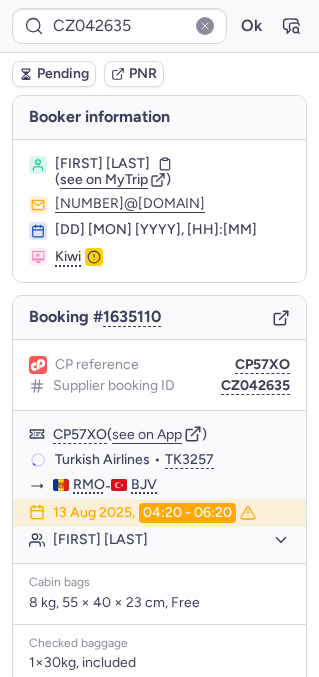 scroll, scrollTop: 284, scrollLeft: 0, axis: vertical 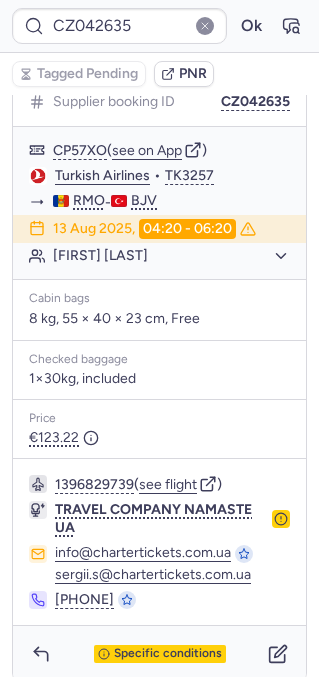type on "CPC2LS" 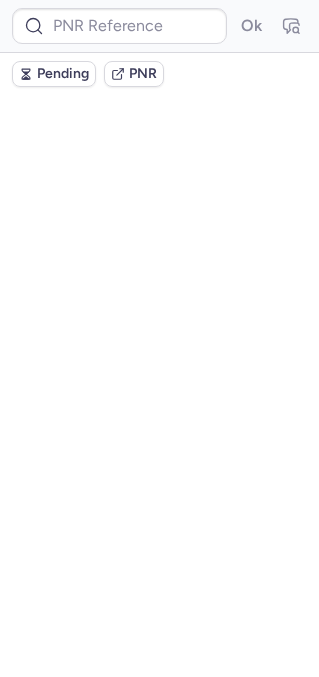 scroll, scrollTop: 0, scrollLeft: 0, axis: both 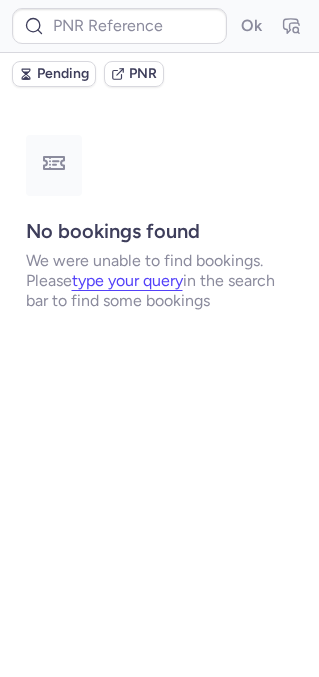 type on "CPVTE6" 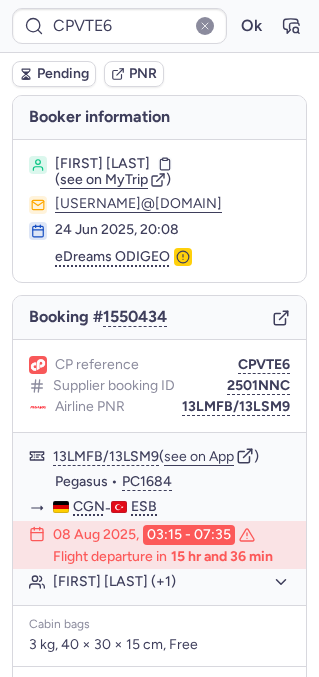 scroll, scrollTop: 480, scrollLeft: 0, axis: vertical 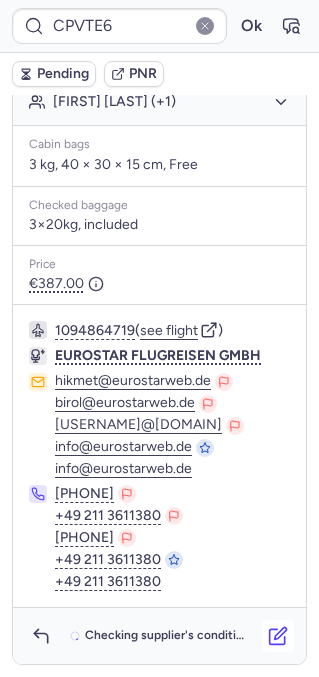click 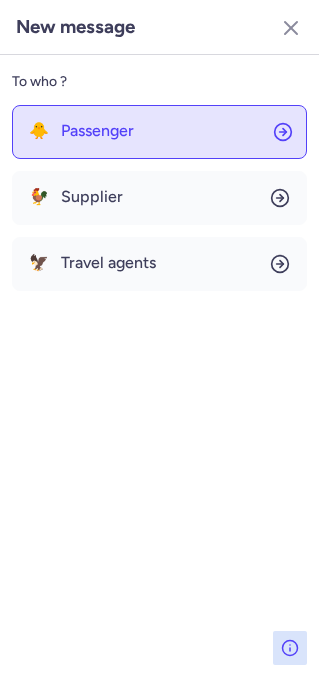 click on "🐥 Passenger" 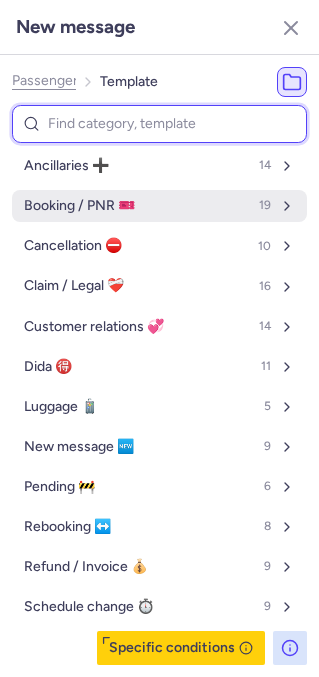 scroll, scrollTop: 0, scrollLeft: 0, axis: both 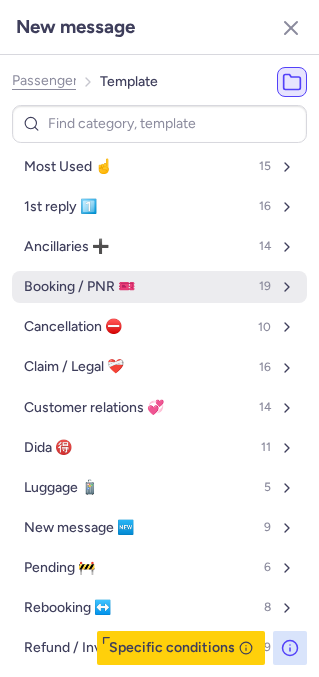 click on "Booking / PNR 🎫" at bounding box center (79, 287) 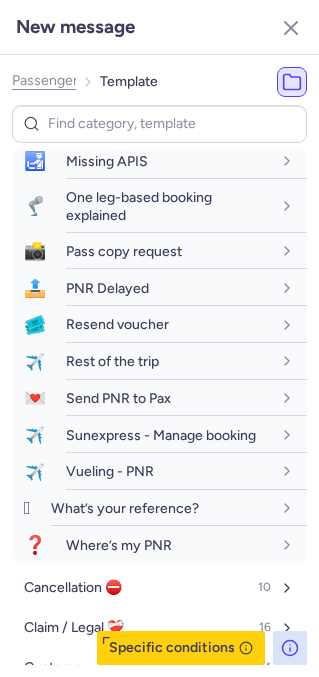 scroll, scrollTop: 577, scrollLeft: 0, axis: vertical 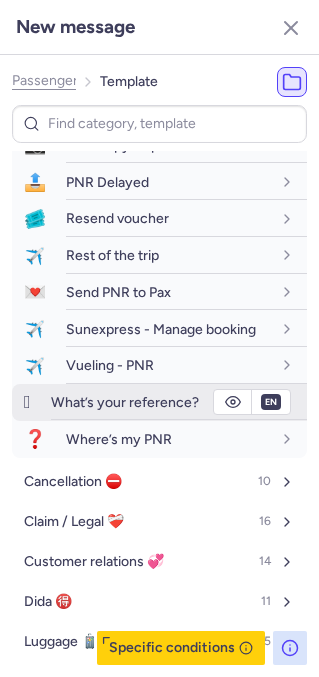 click on "What’s your reference?" at bounding box center [125, 402] 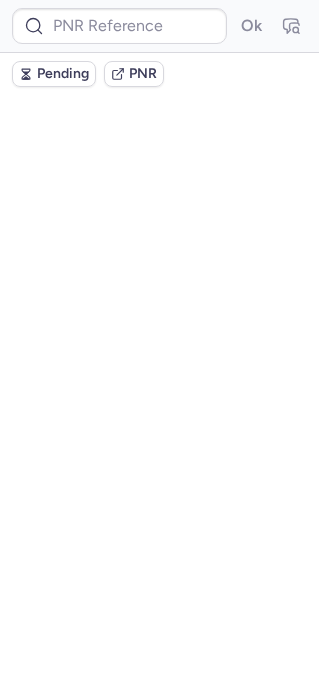 scroll, scrollTop: 0, scrollLeft: 0, axis: both 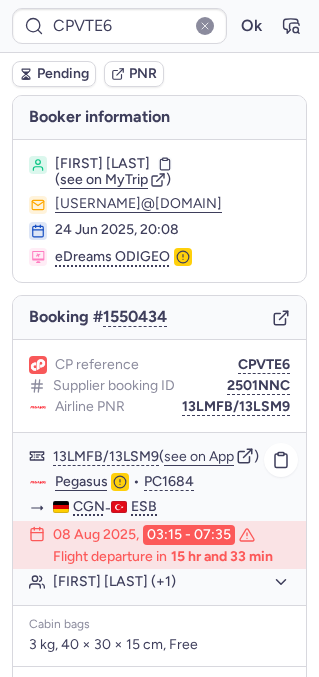 click on "[FIRST] [LAST] (+1)" 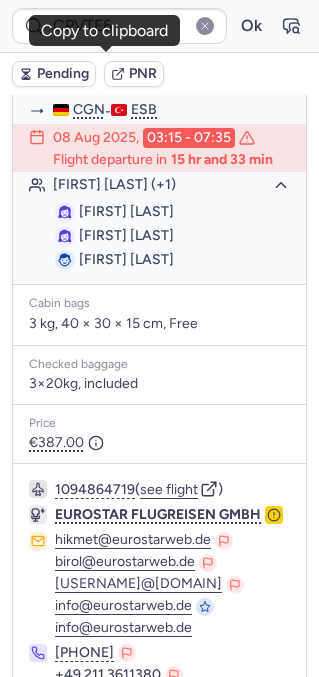 scroll, scrollTop: 556, scrollLeft: 0, axis: vertical 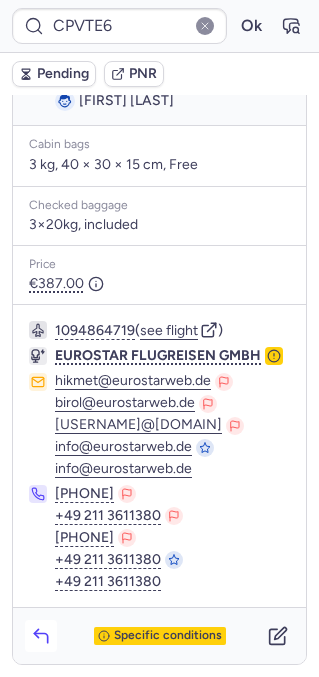 click 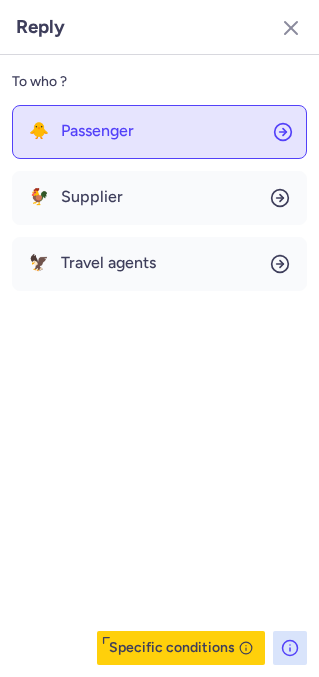 click on "🐥 Passenger" 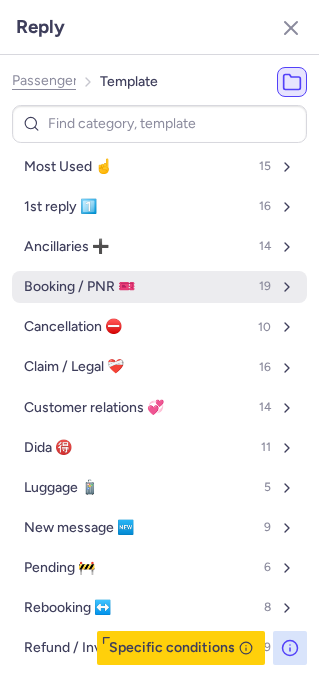click on "Booking / PNR 🎫 19" at bounding box center [159, 287] 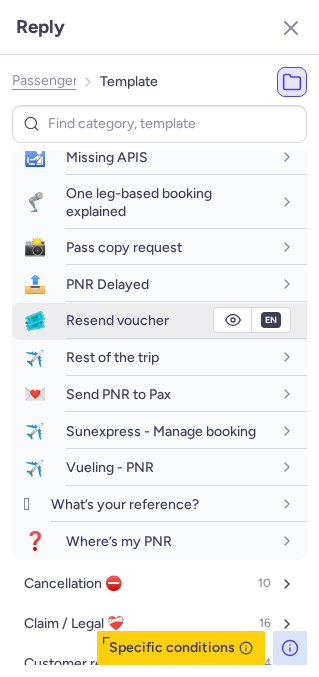 scroll, scrollTop: 484, scrollLeft: 0, axis: vertical 